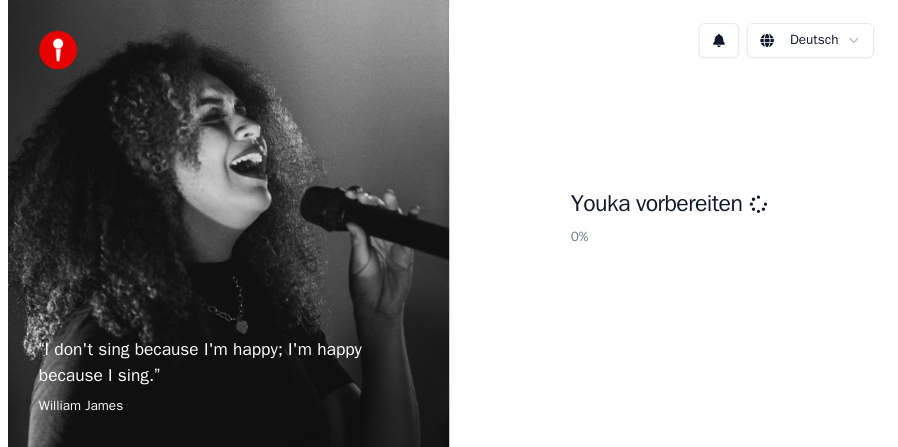 scroll, scrollTop: 0, scrollLeft: 0, axis: both 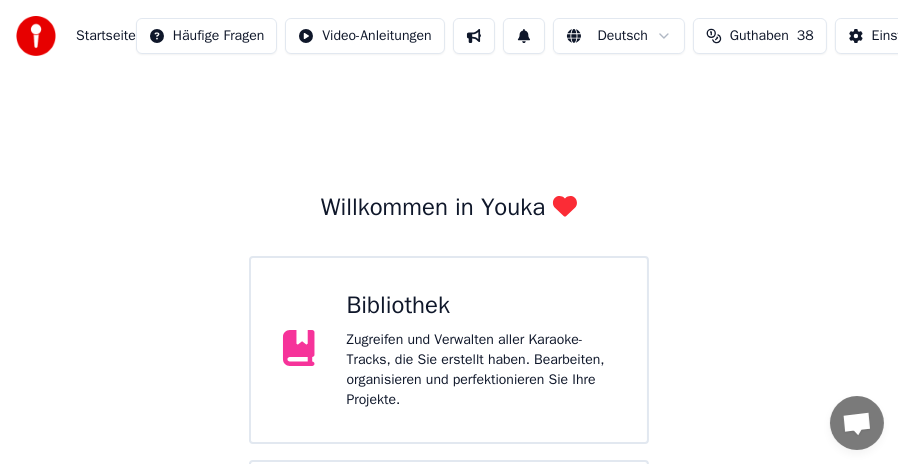 click on "Zugreifen und Verwalten aller Karaoke-Tracks, die Sie erstellt haben. Bearbeiten, organisieren und perfektionieren Sie Ihre Projekte." at bounding box center [481, 370] 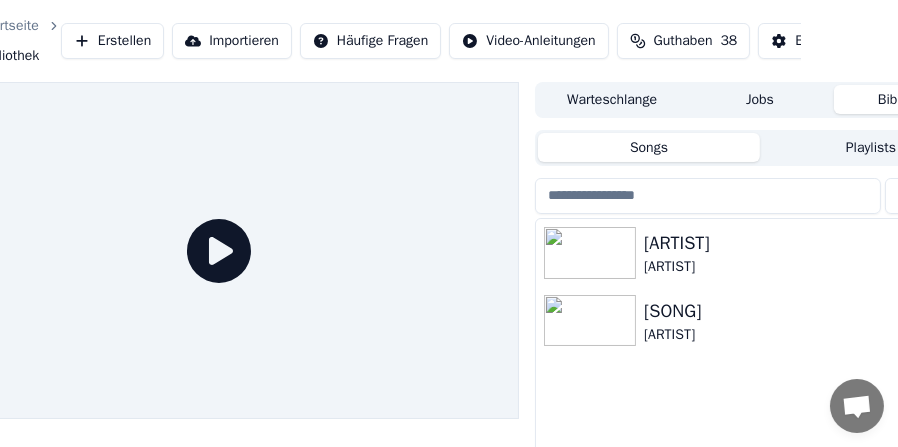 scroll, scrollTop: 0, scrollLeft: 185, axis: horizontal 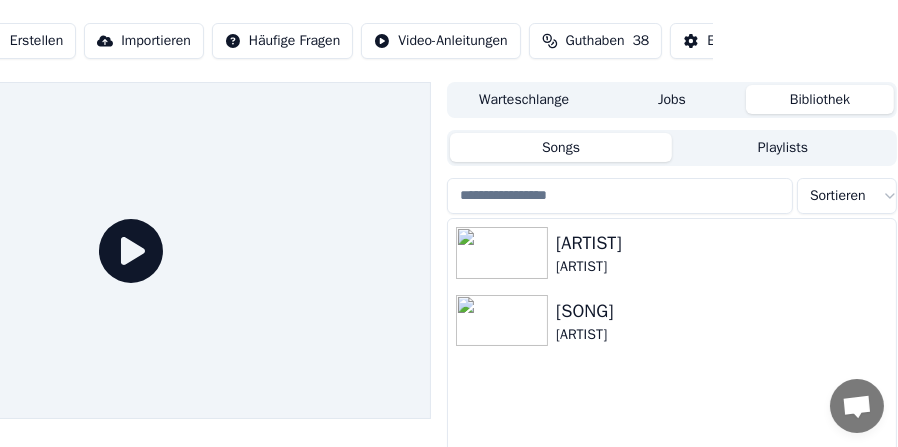 click on "Jobs" at bounding box center [672, 99] 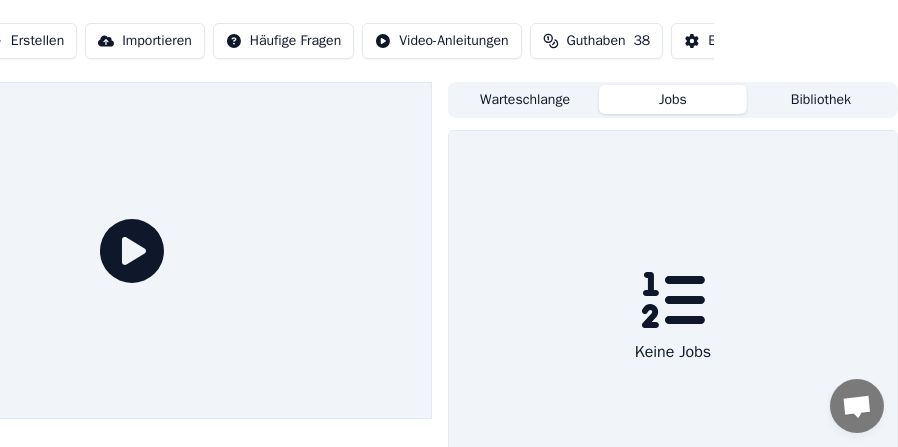 scroll, scrollTop: 0, scrollLeft: 183, axis: horizontal 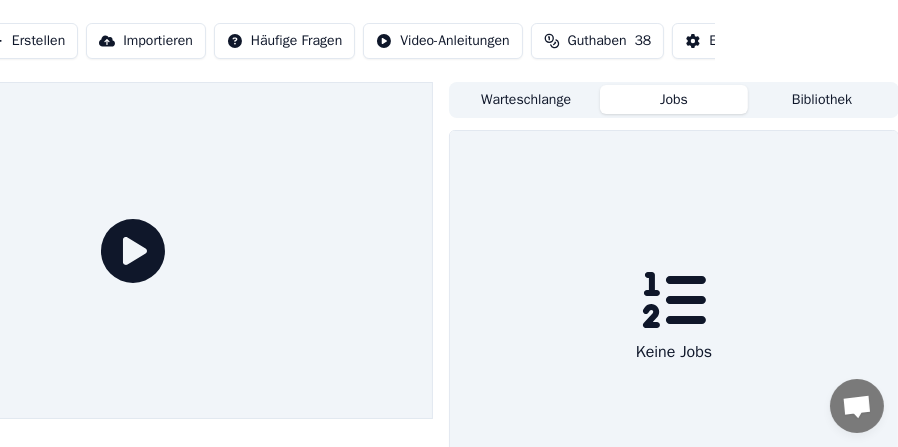click on "Warteschlange" at bounding box center (526, 99) 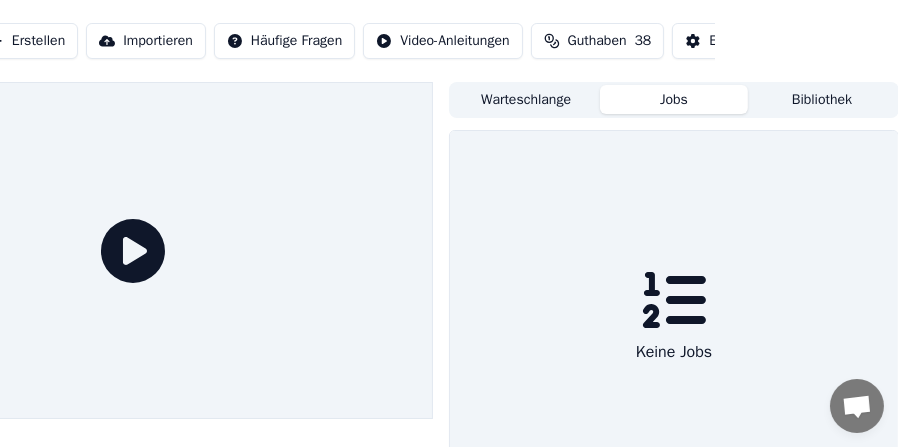 click on "Jobs" at bounding box center [674, 99] 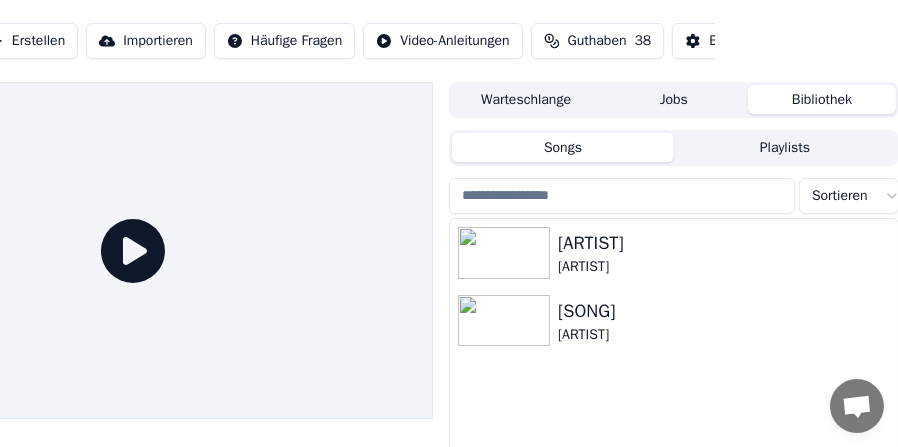 click on "Bibliothek" at bounding box center [822, 99] 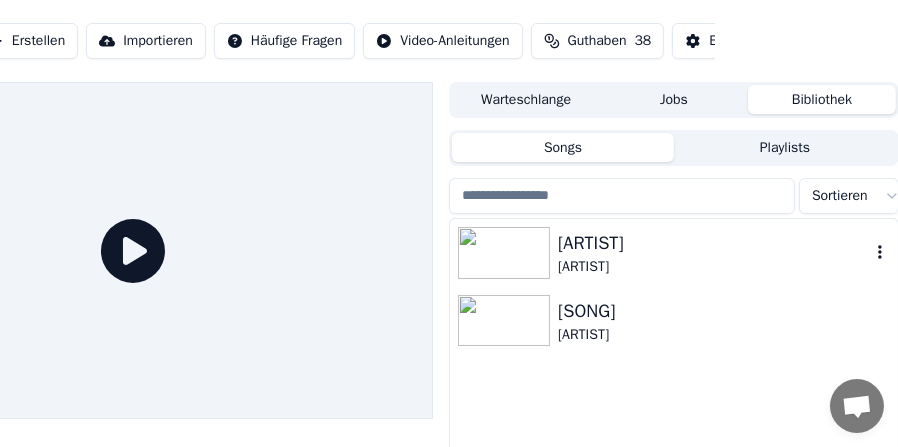 click on "[ARTIST]" at bounding box center (714, 267) 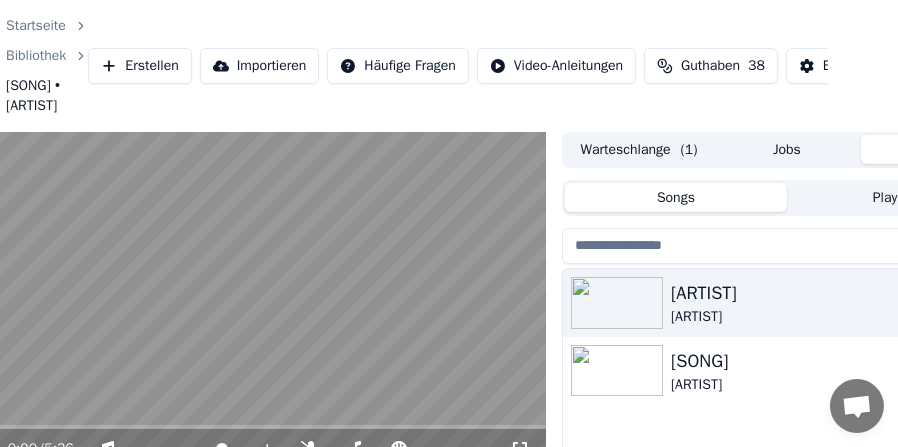 scroll, scrollTop: 0, scrollLeft: 0, axis: both 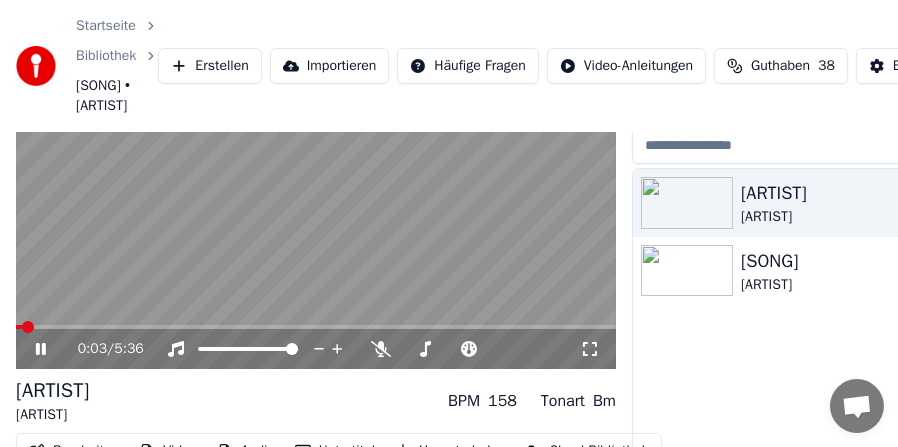 click 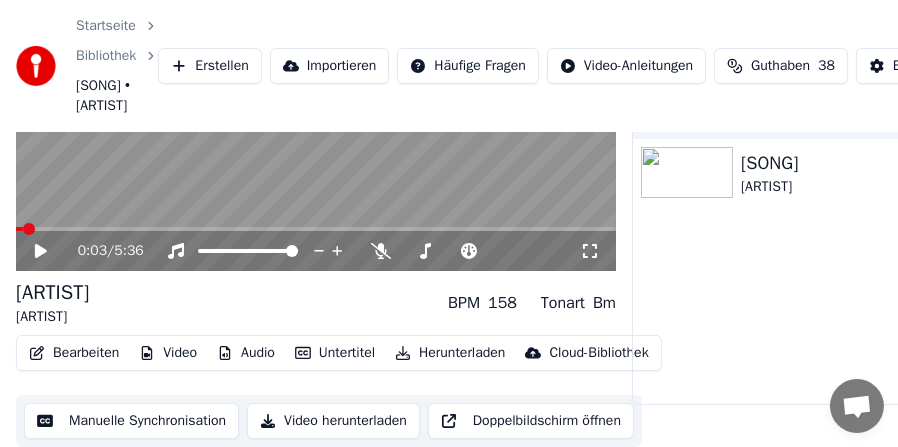 scroll, scrollTop: 238, scrollLeft: 0, axis: vertical 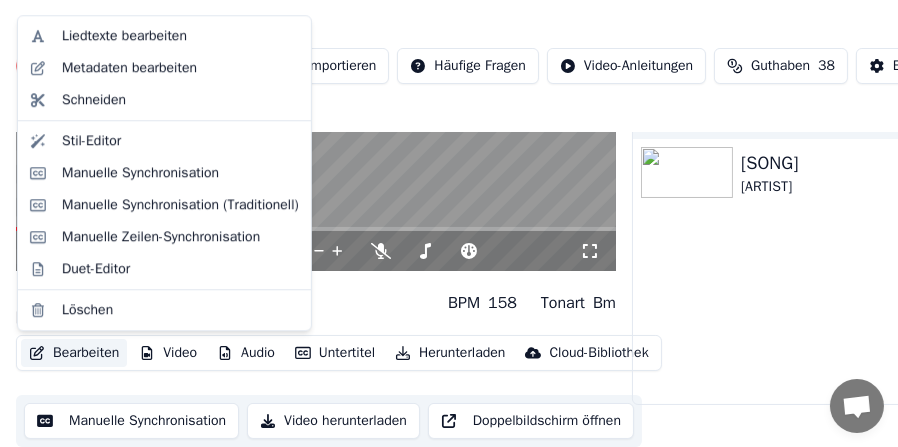 click on "Bearbeiten" at bounding box center [74, 353] 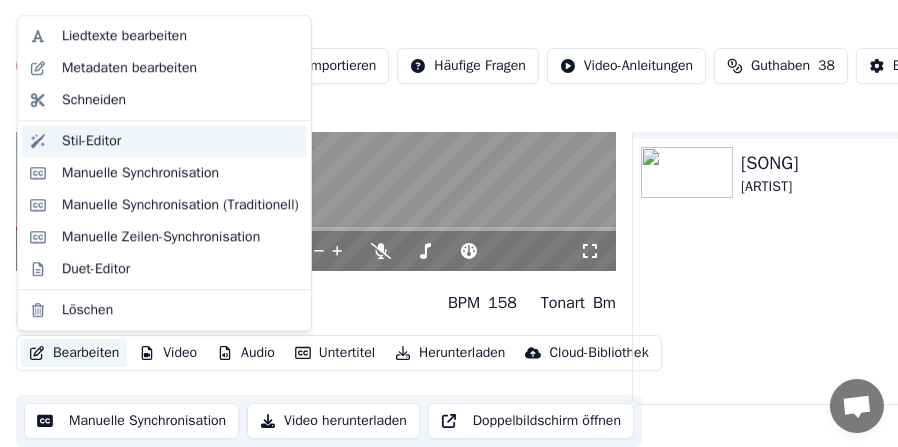 click on "Stil-Editor" at bounding box center (91, 141) 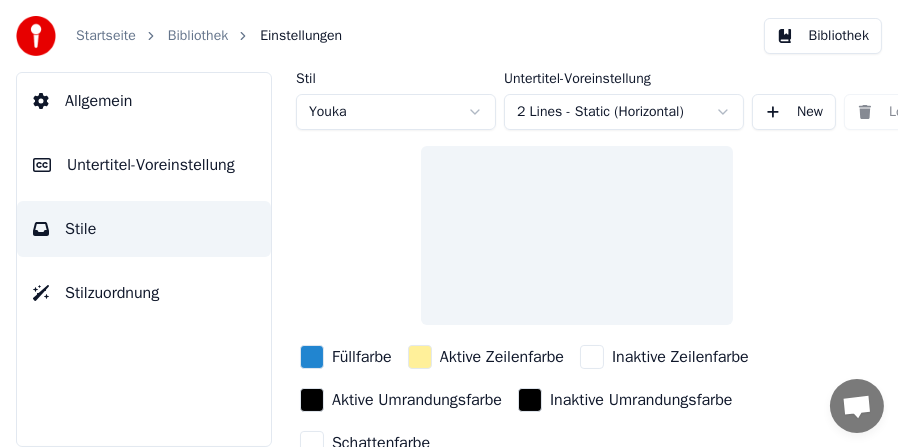 scroll, scrollTop: 0, scrollLeft: 0, axis: both 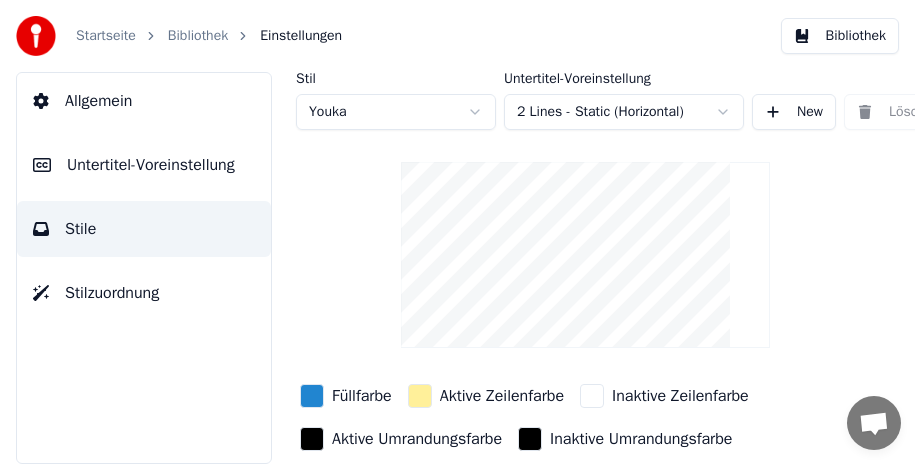 click on "Untertitel-Voreinstellung" at bounding box center [151, 165] 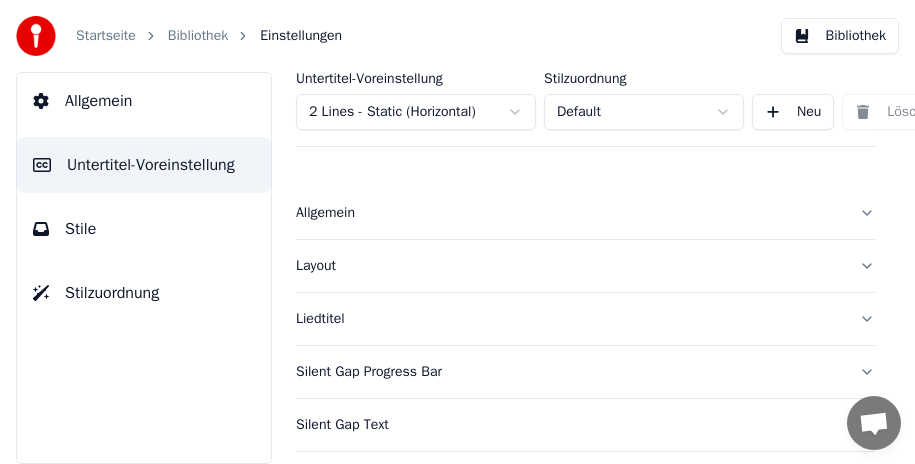 click on "Startseite Bibliothek Einstellungen Bibliothek Allgemein Untertitel-Voreinstellung Stile Stilzuordnung Untertitel-Voreinstellung 2 Lines - Static (Horizontal) Stilzuordnung Default Neu Löschen Als Standard festlegen Allgemein Layout Liedtitel Silent Gap Progress Bar Silent Gap Text Countdown Timing Indicator Hintergrundbox Fade-Effekt Offset Maximale Zeichen pro Zeile Zeilen automatisch teilen Advanced Settings" at bounding box center (457, 232) 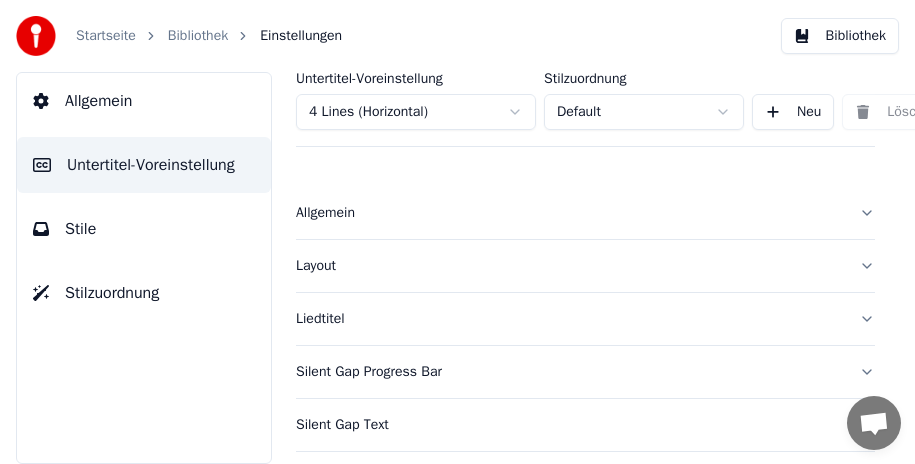 click on "Bibliothek" at bounding box center (840, 36) 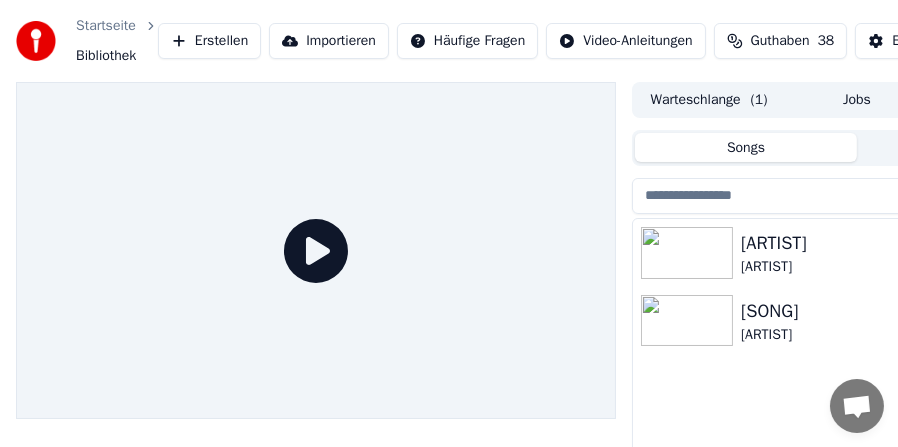 click 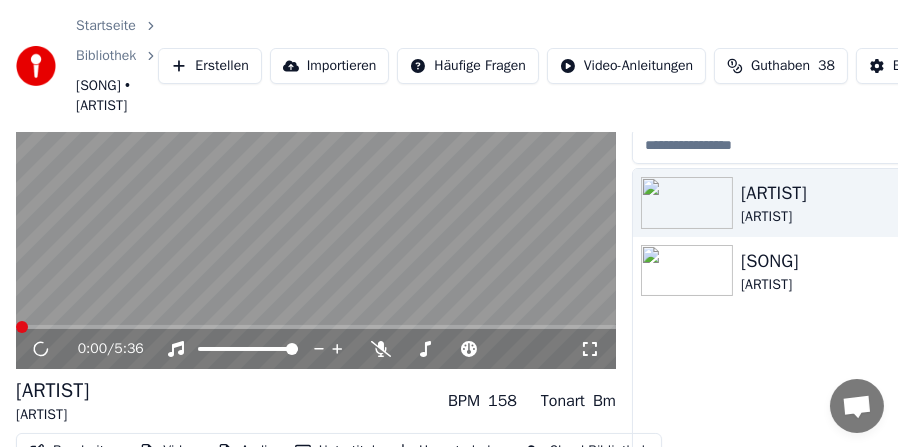 scroll, scrollTop: 200, scrollLeft: 0, axis: vertical 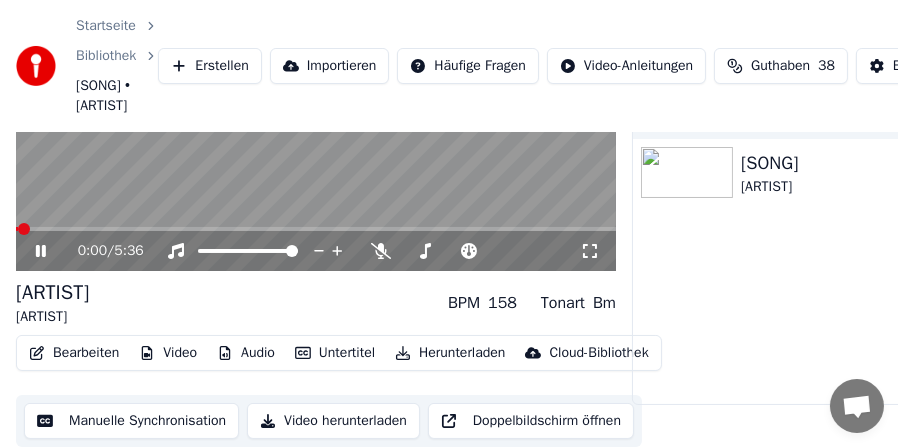 click at bounding box center (316, 229) 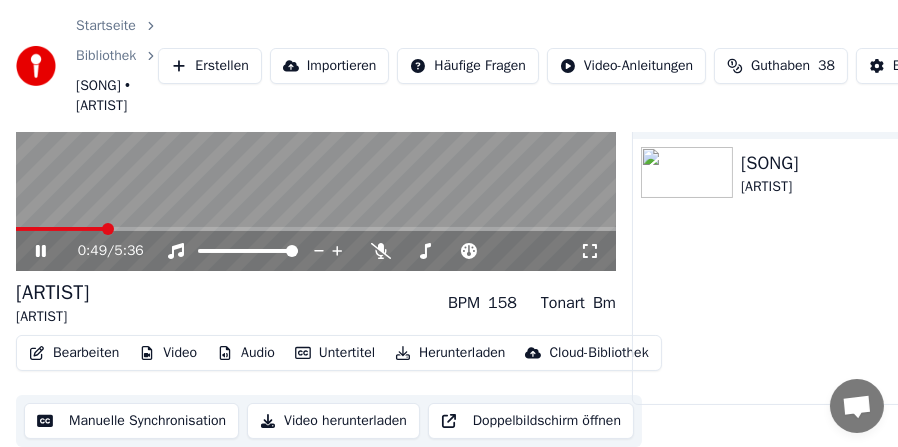 scroll, scrollTop: 100, scrollLeft: 0, axis: vertical 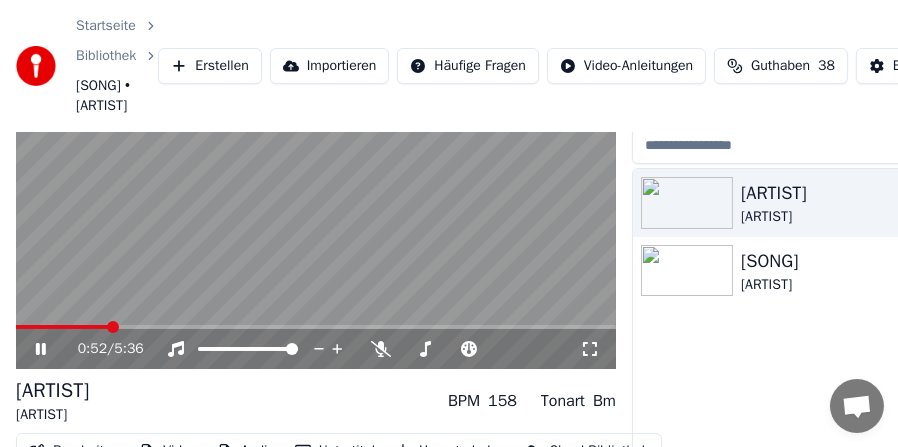click at bounding box center [316, 201] 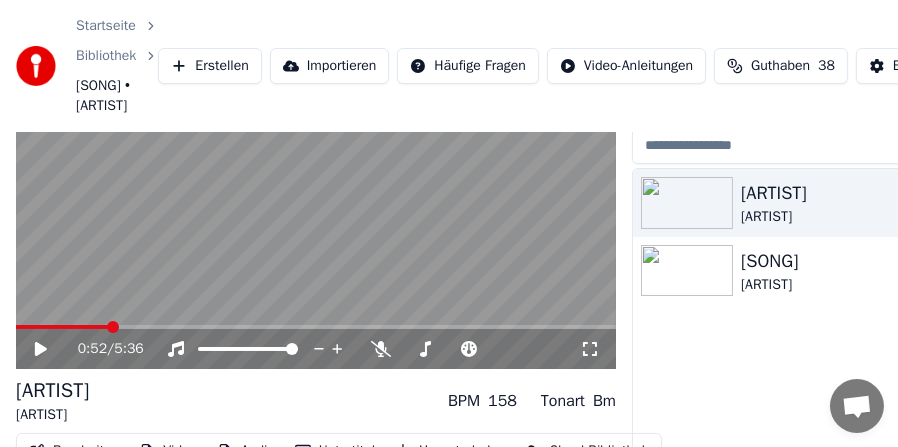 click at bounding box center [316, 327] 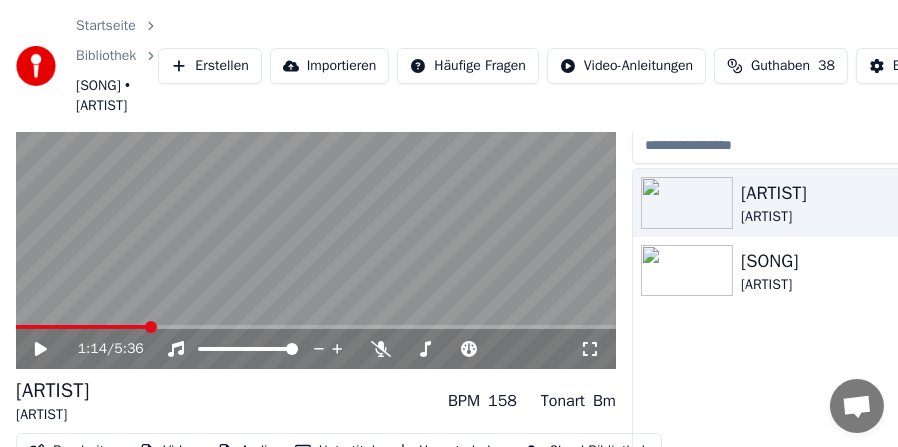 click 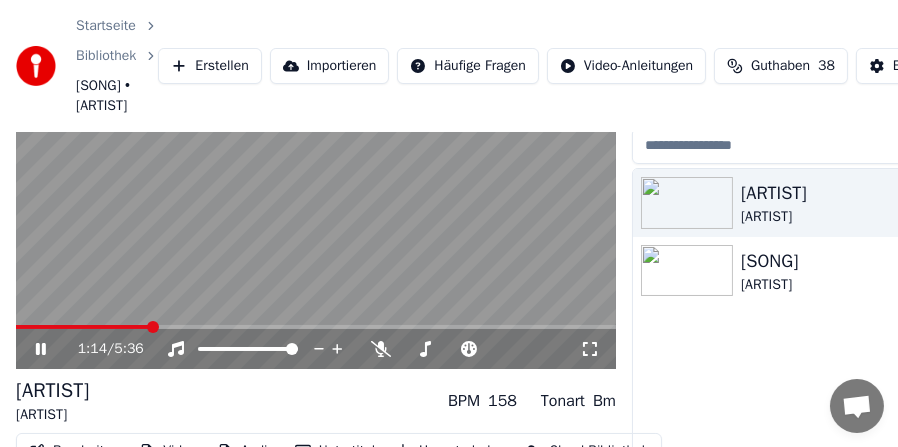 scroll, scrollTop: 0, scrollLeft: 0, axis: both 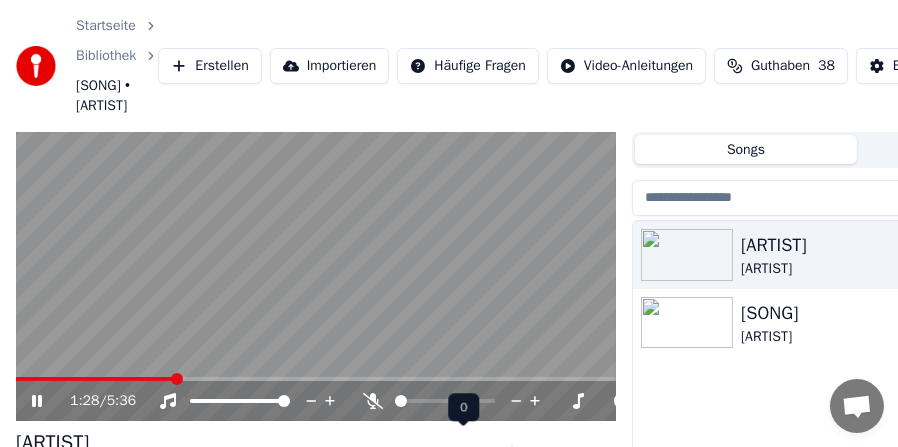 click at bounding box center [401, 401] 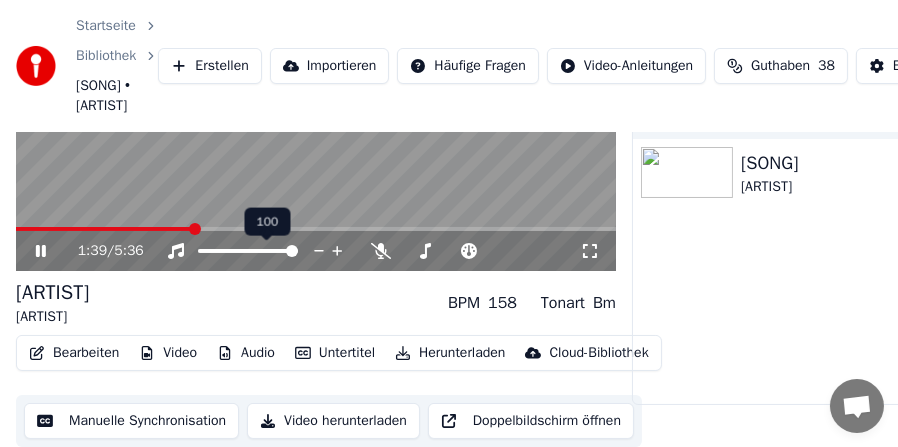 scroll, scrollTop: 238, scrollLeft: 0, axis: vertical 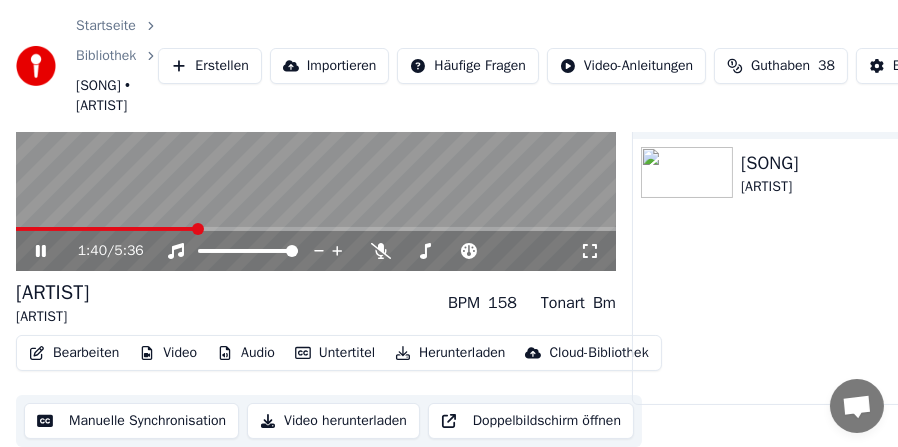 click on "Bearbeiten" at bounding box center (74, 353) 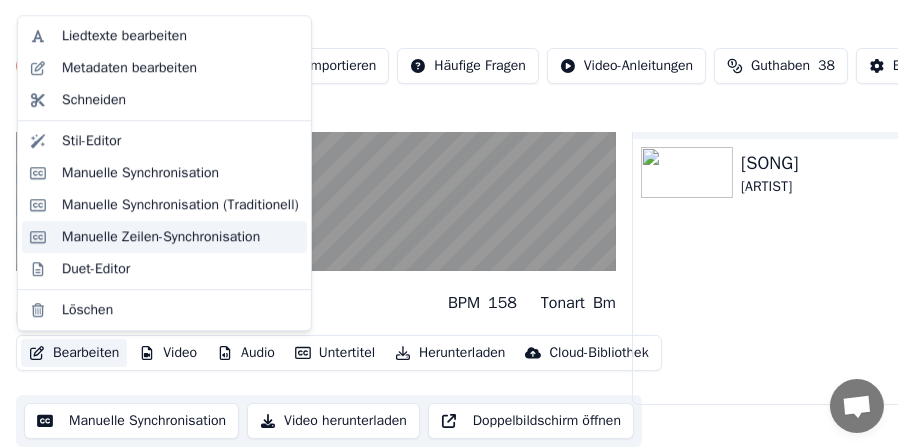 click on "Manuelle Zeilen-Synchronisation" at bounding box center [161, 237] 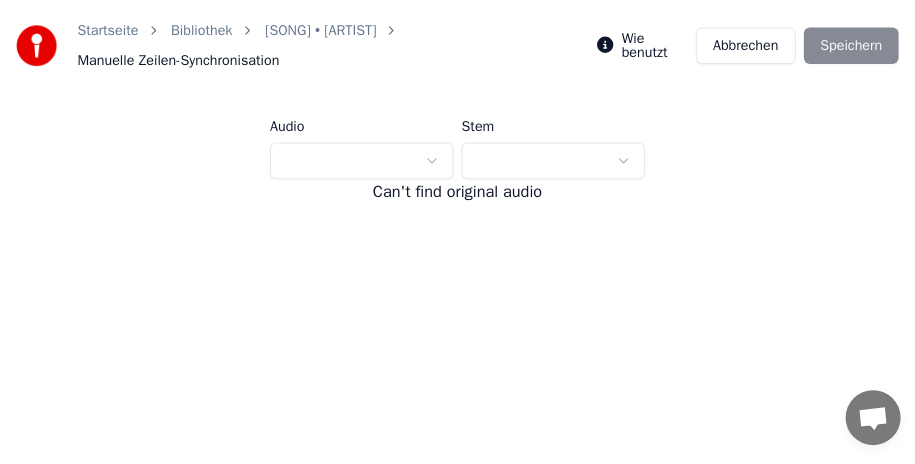 scroll, scrollTop: 0, scrollLeft: 0, axis: both 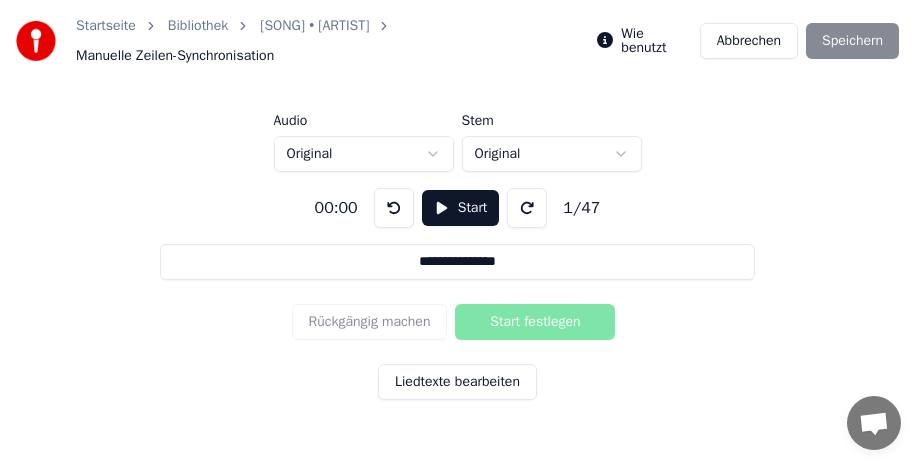 click on "Abbrechen" at bounding box center (749, 41) 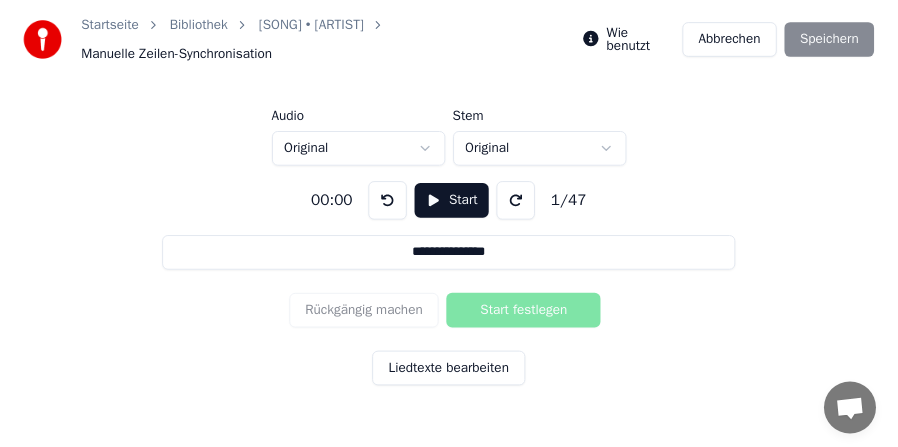 scroll, scrollTop: 208, scrollLeft: 0, axis: vertical 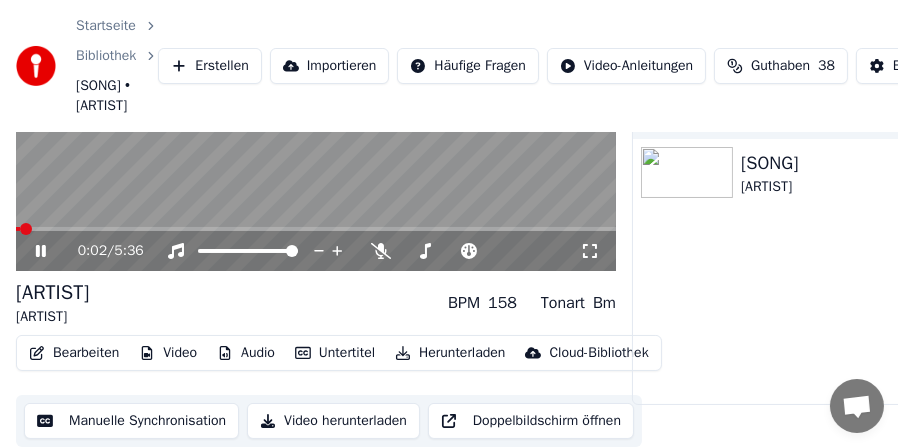 click 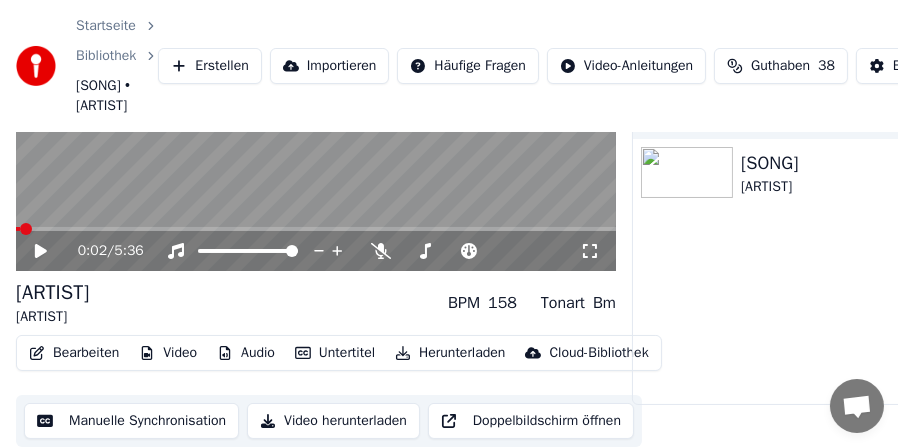 click on "Bearbeiten" at bounding box center (74, 353) 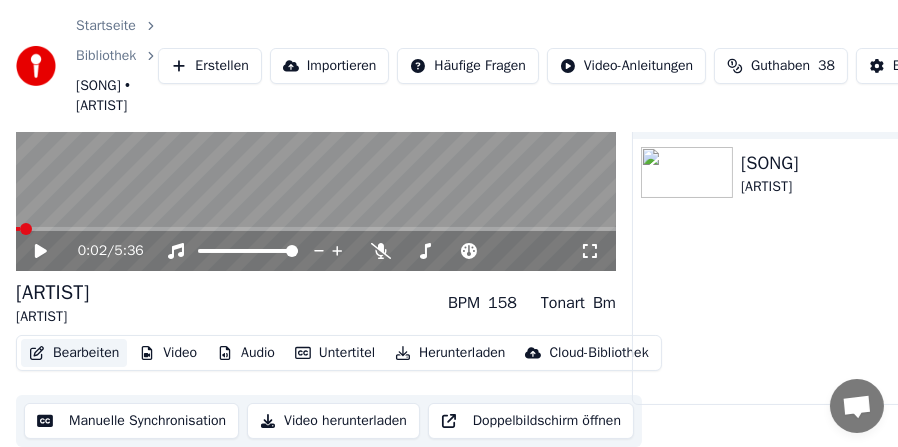 click on "Bearbeiten" at bounding box center (74, 353) 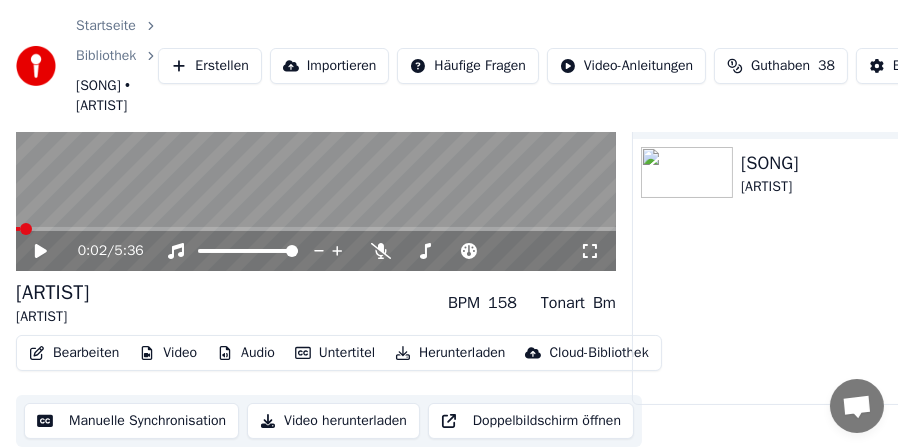 click on "Untertitel" at bounding box center (335, 353) 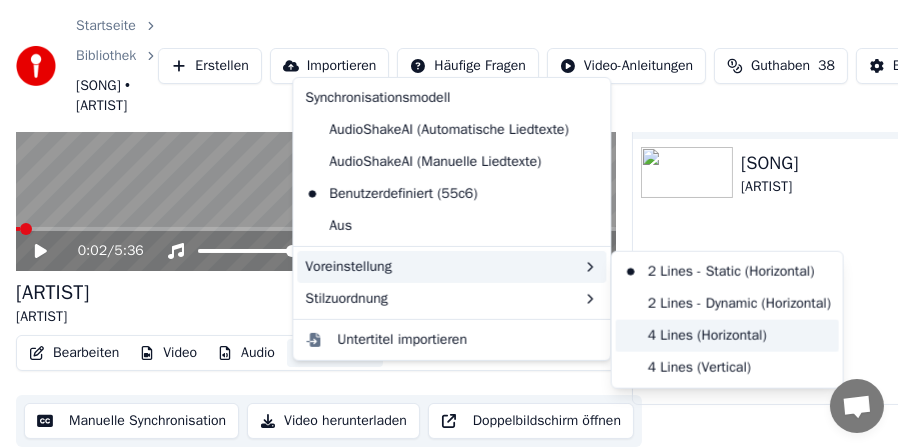 click on "4 Lines (Horizontal)" at bounding box center (727, 336) 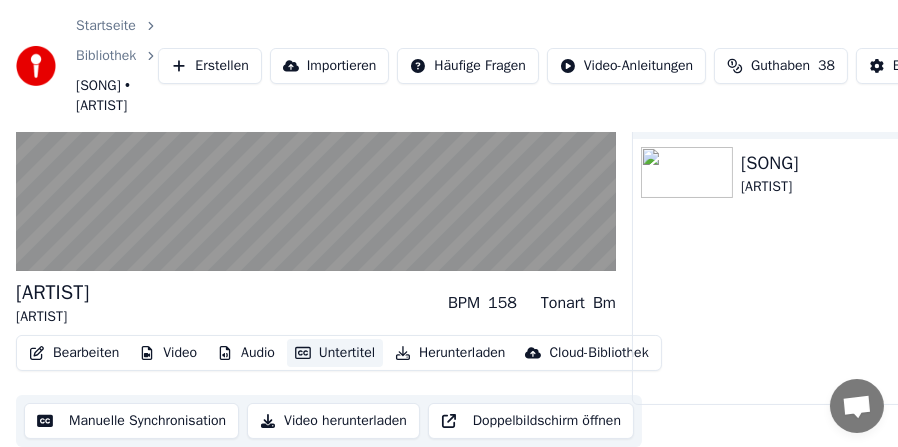 scroll, scrollTop: 108, scrollLeft: 0, axis: vertical 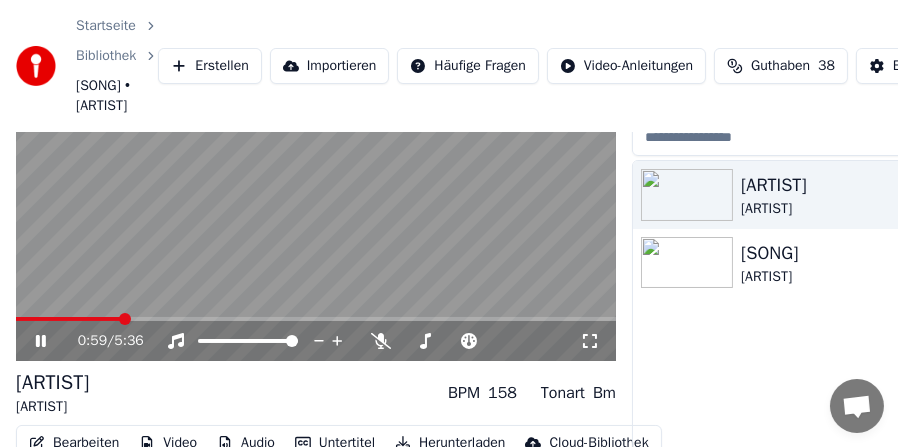click at bounding box center [316, 319] 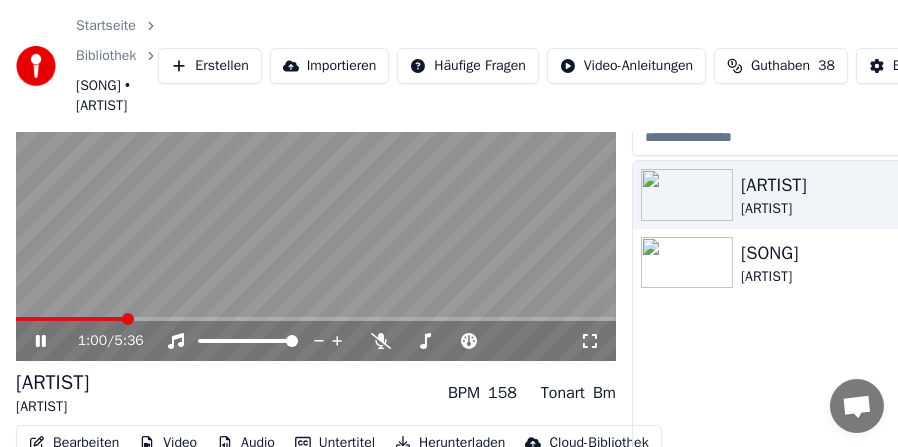 scroll, scrollTop: 8, scrollLeft: 0, axis: vertical 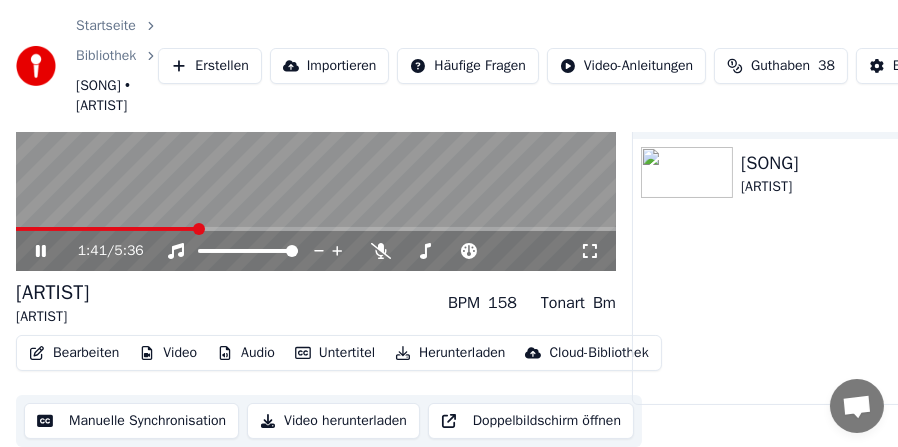 click on "Untertitel" at bounding box center (335, 353) 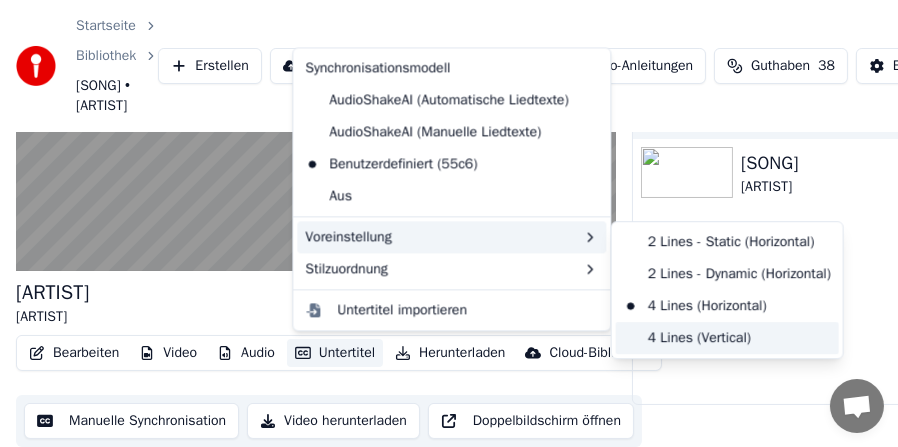 click on "4 Lines (Vertical)" at bounding box center [727, 338] 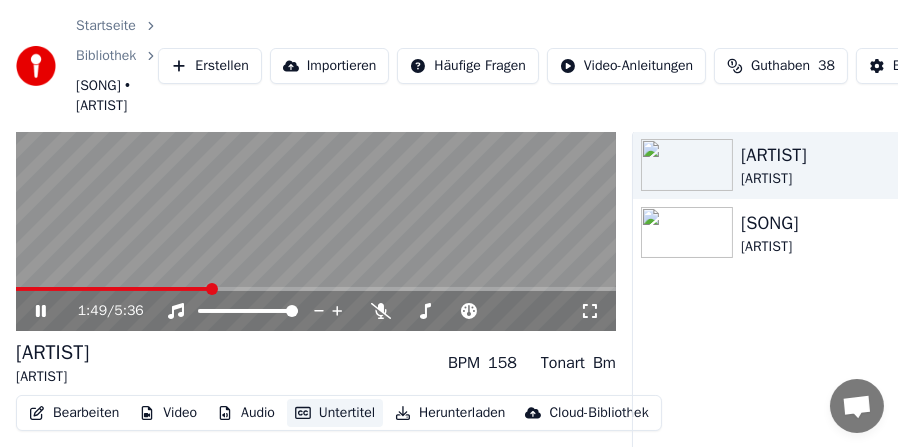 scroll, scrollTop: 38, scrollLeft: 0, axis: vertical 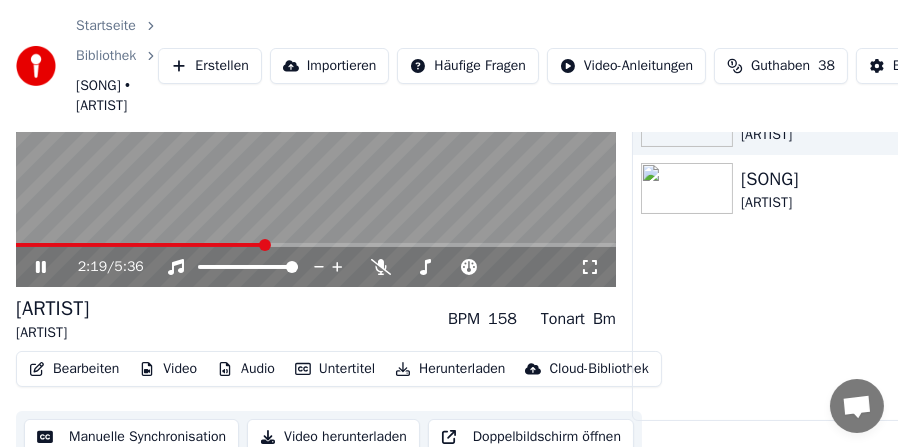 click on "Untertitel" at bounding box center (335, 369) 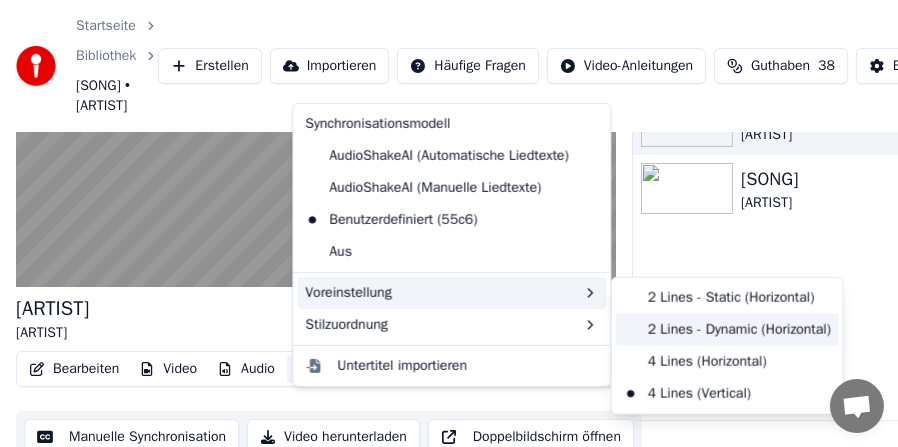 click on "2 Lines - Dynamic (Horizontal)" at bounding box center (727, 330) 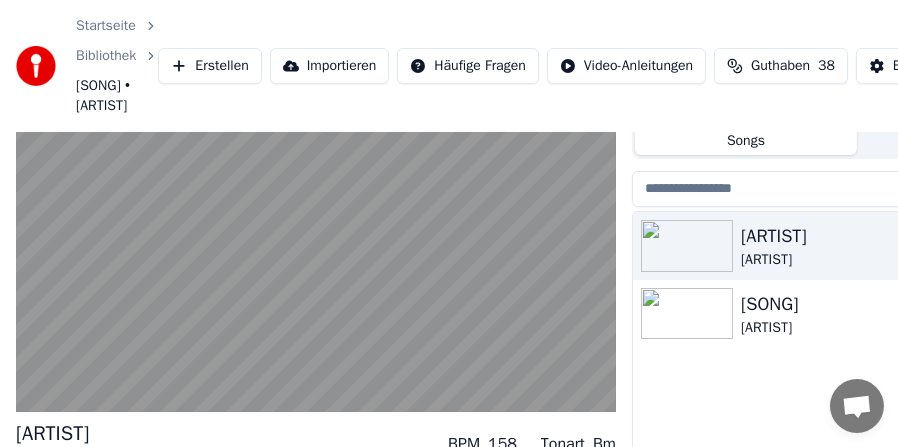 scroll, scrollTop: 56, scrollLeft: 0, axis: vertical 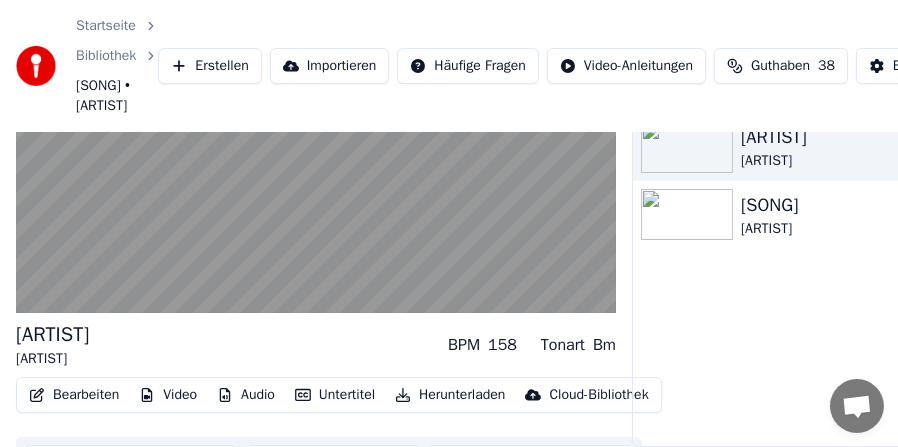 click on "Untertitel" at bounding box center (335, 395) 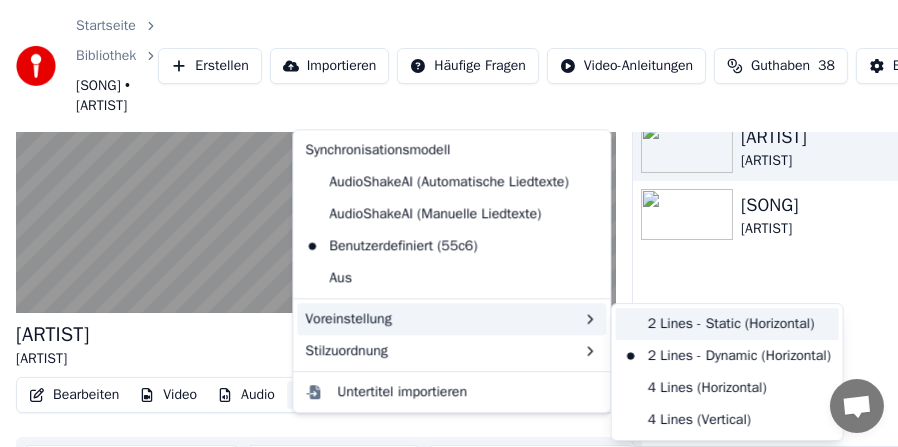 click on "2 Lines - Static (Horizontal)" at bounding box center [727, 324] 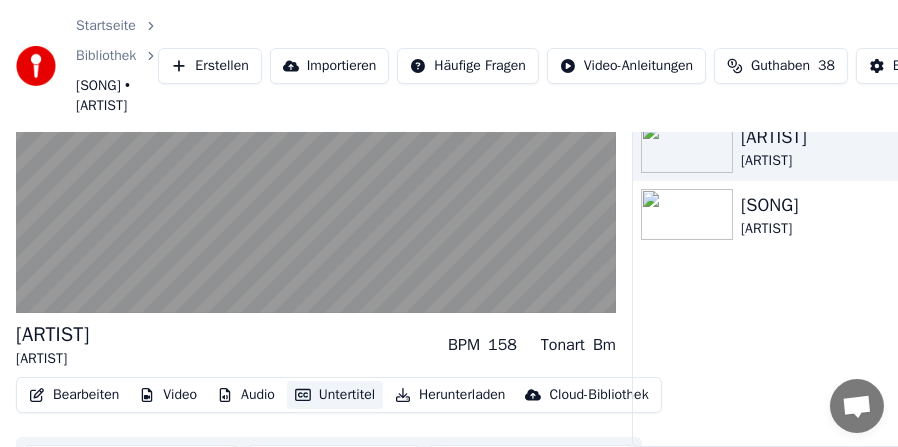 scroll, scrollTop: 158, scrollLeft: 0, axis: vertical 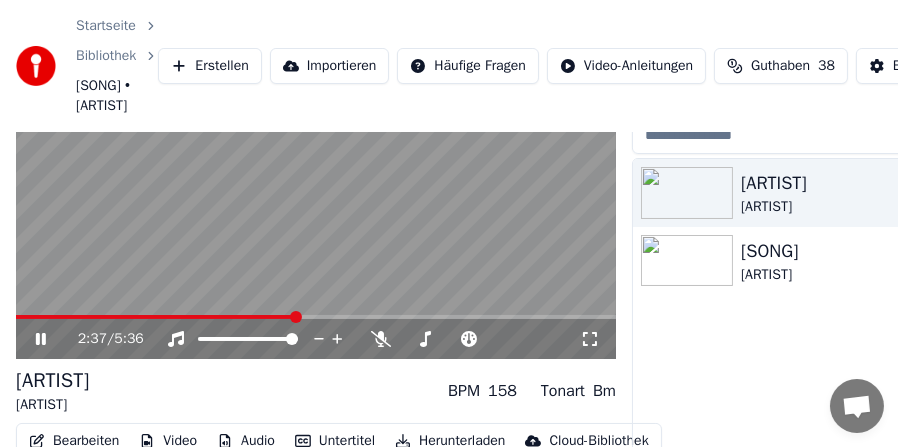 click at bounding box center [156, 317] 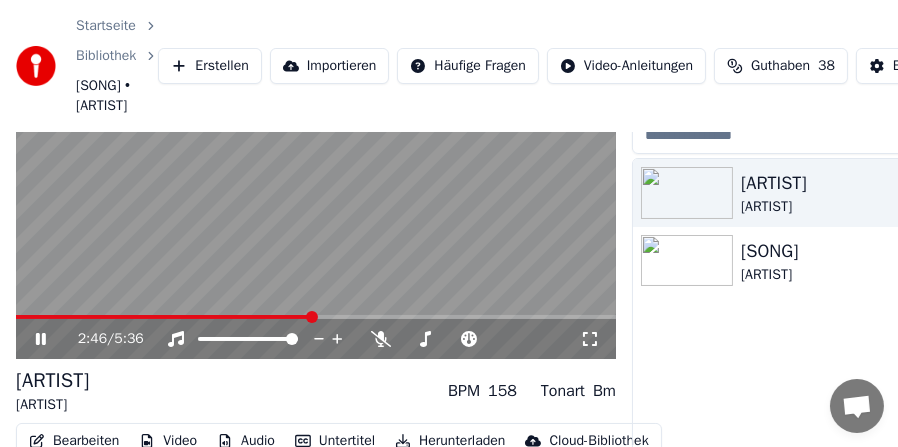 click 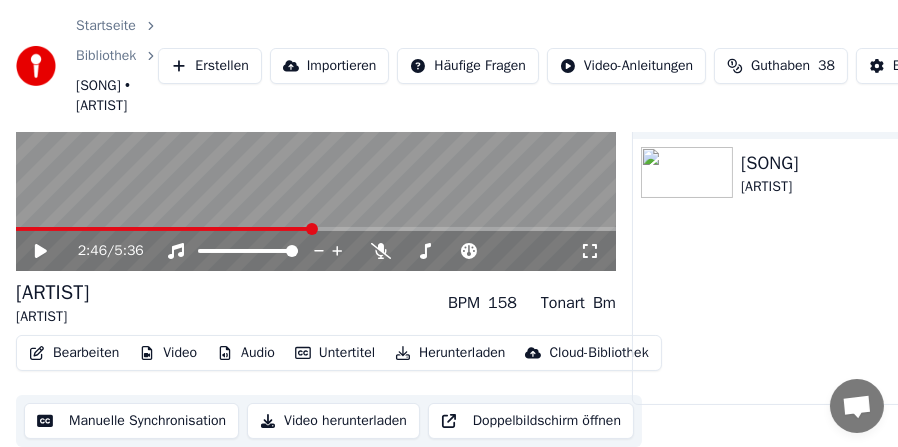 scroll, scrollTop: 238, scrollLeft: 0, axis: vertical 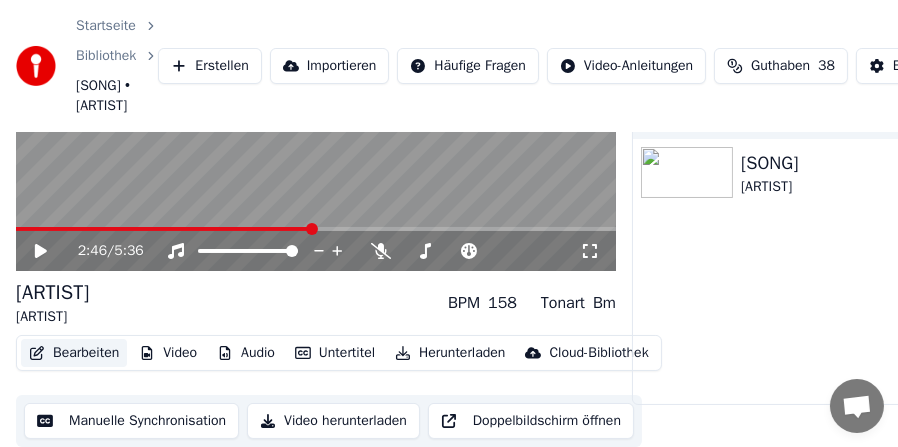 click on "Bearbeiten" at bounding box center [74, 353] 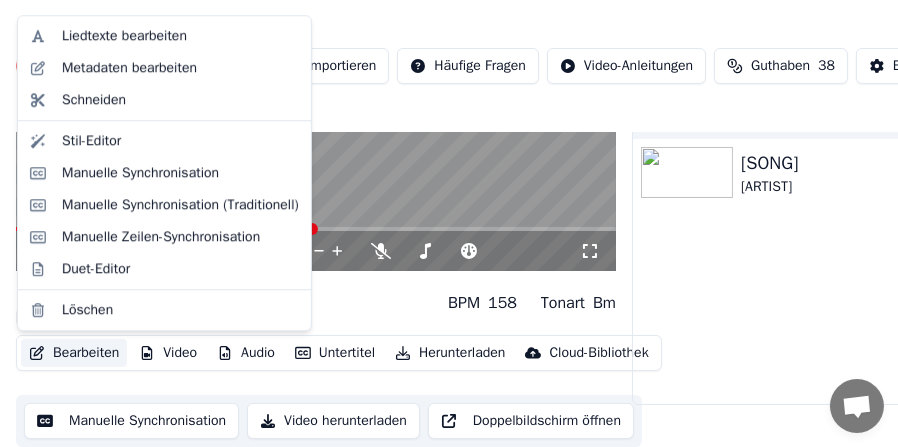 click on "Bearbeiten" at bounding box center [74, 353] 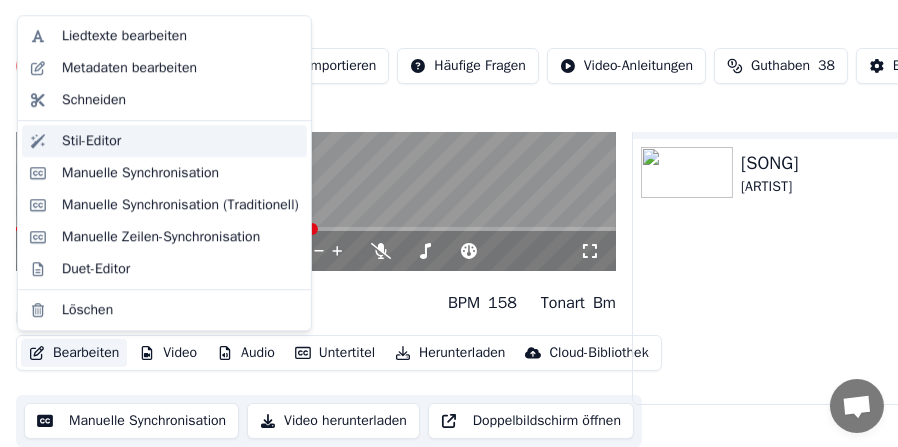 click on "Stil-Editor" at bounding box center [164, 141] 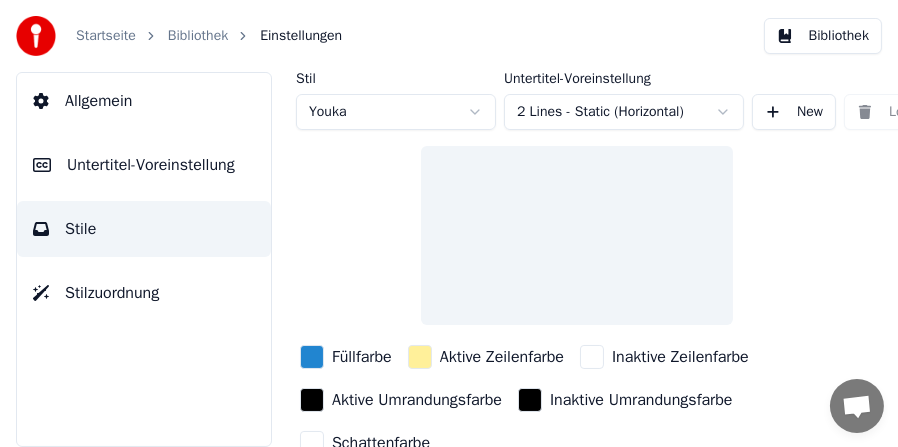 scroll, scrollTop: 0, scrollLeft: 0, axis: both 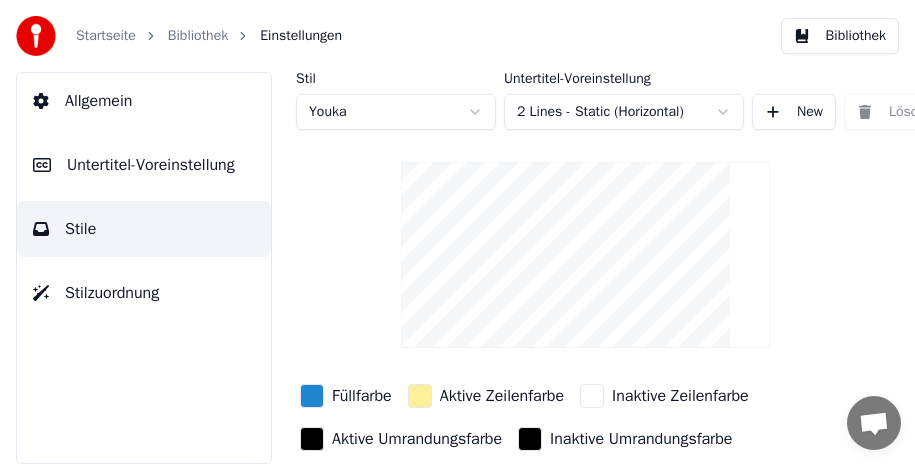 click on "Untertitel-Voreinstellung" at bounding box center (151, 165) 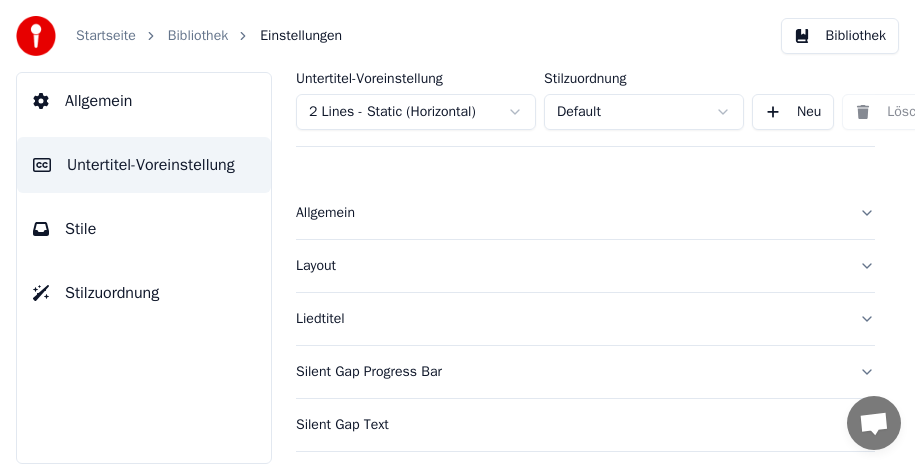 click on "Stile" at bounding box center (144, 229) 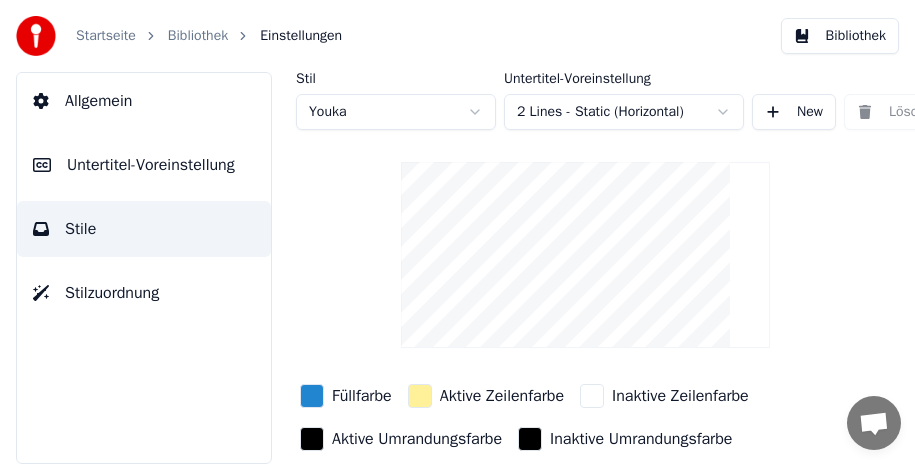 click on "Stilzuordnung" at bounding box center (112, 293) 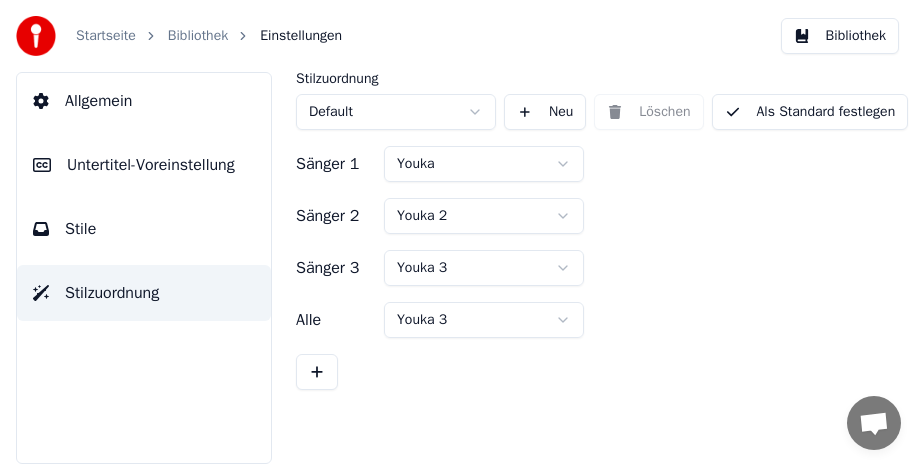 click on "Allgemein" at bounding box center [98, 101] 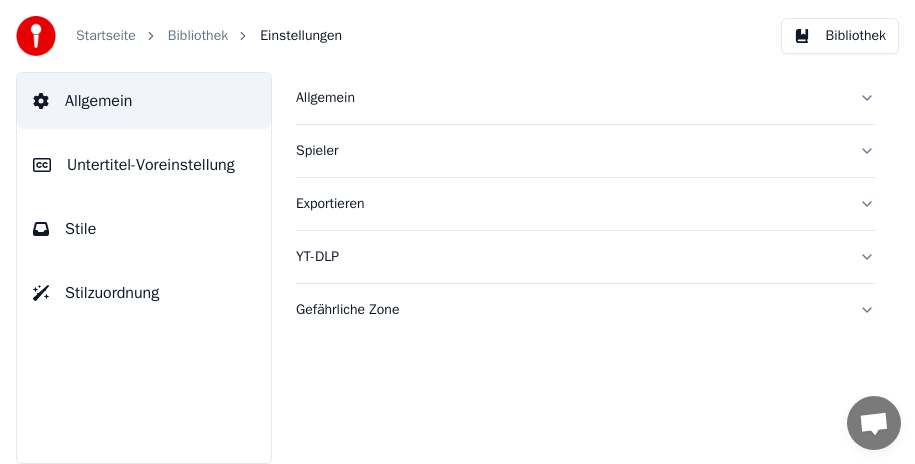 click on "Bibliothek" at bounding box center [840, 36] 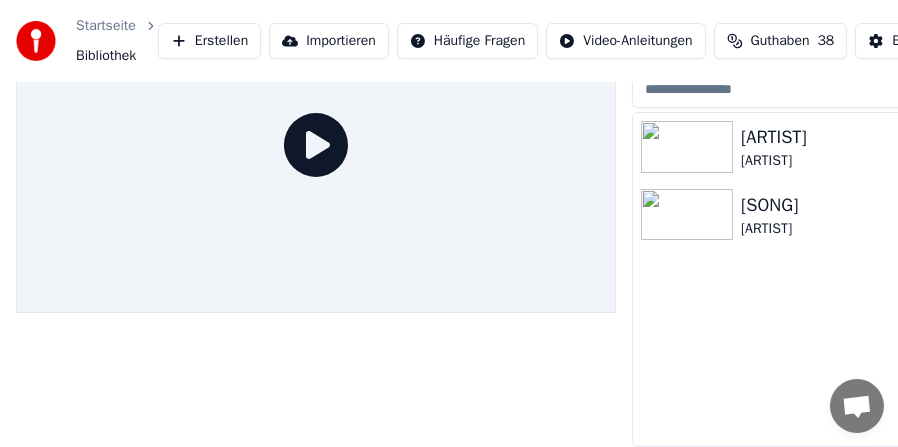 scroll, scrollTop: 0, scrollLeft: 0, axis: both 